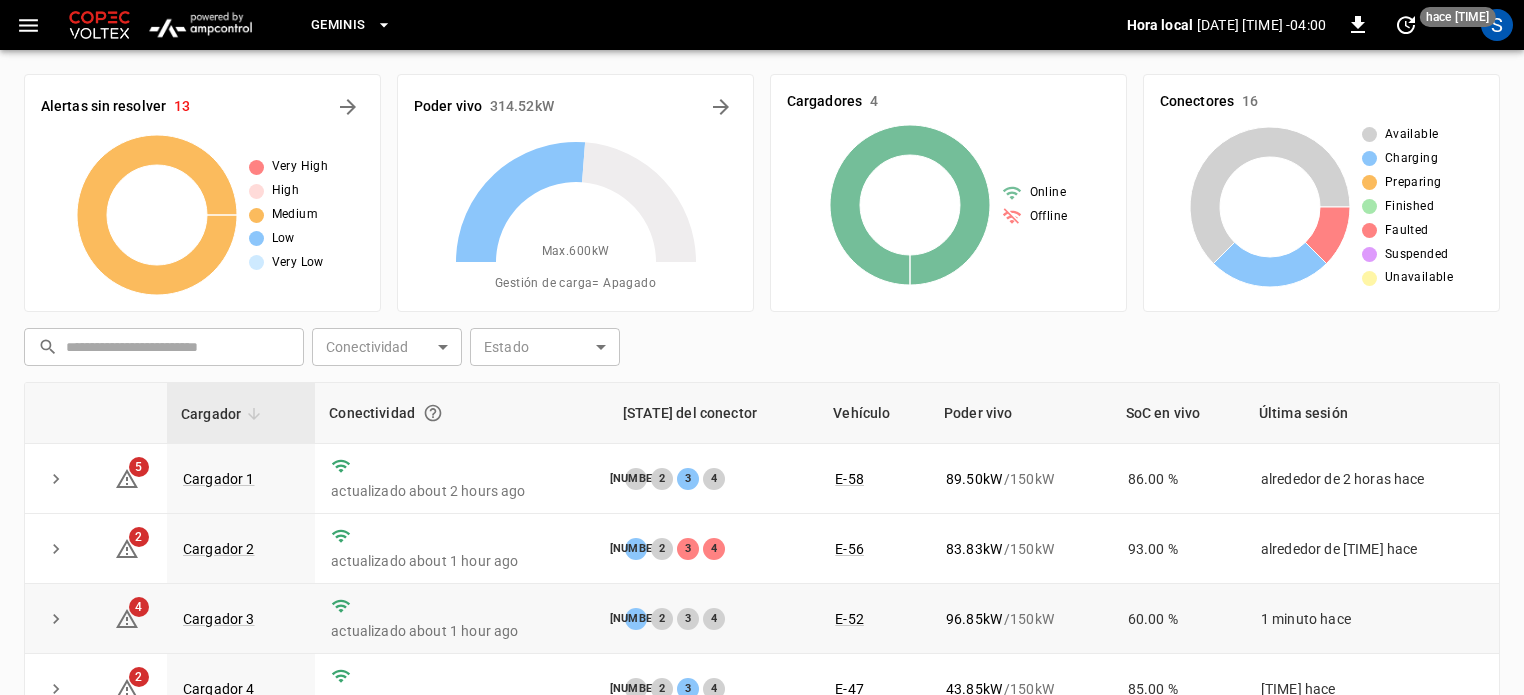 scroll, scrollTop: 200, scrollLeft: 0, axis: vertical 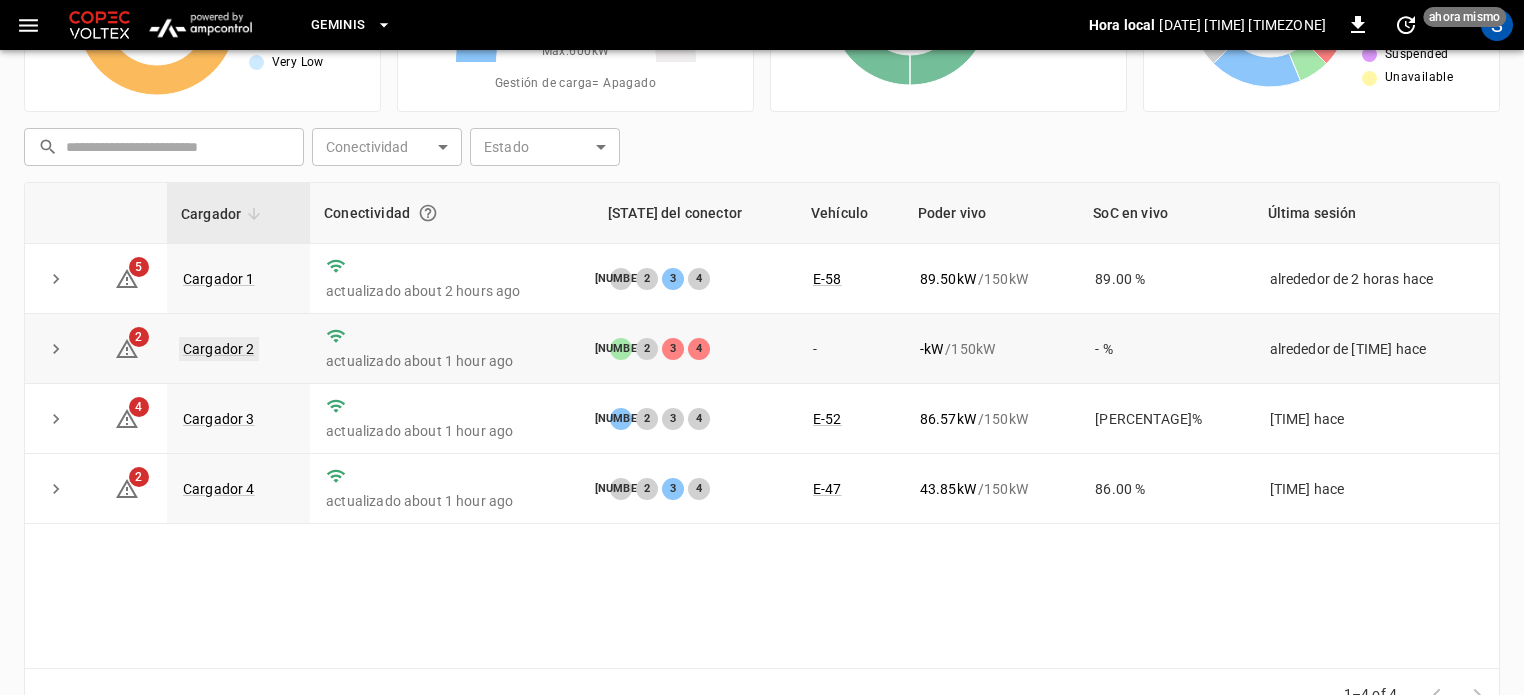 click on "Cargador 2" at bounding box center [219, 349] 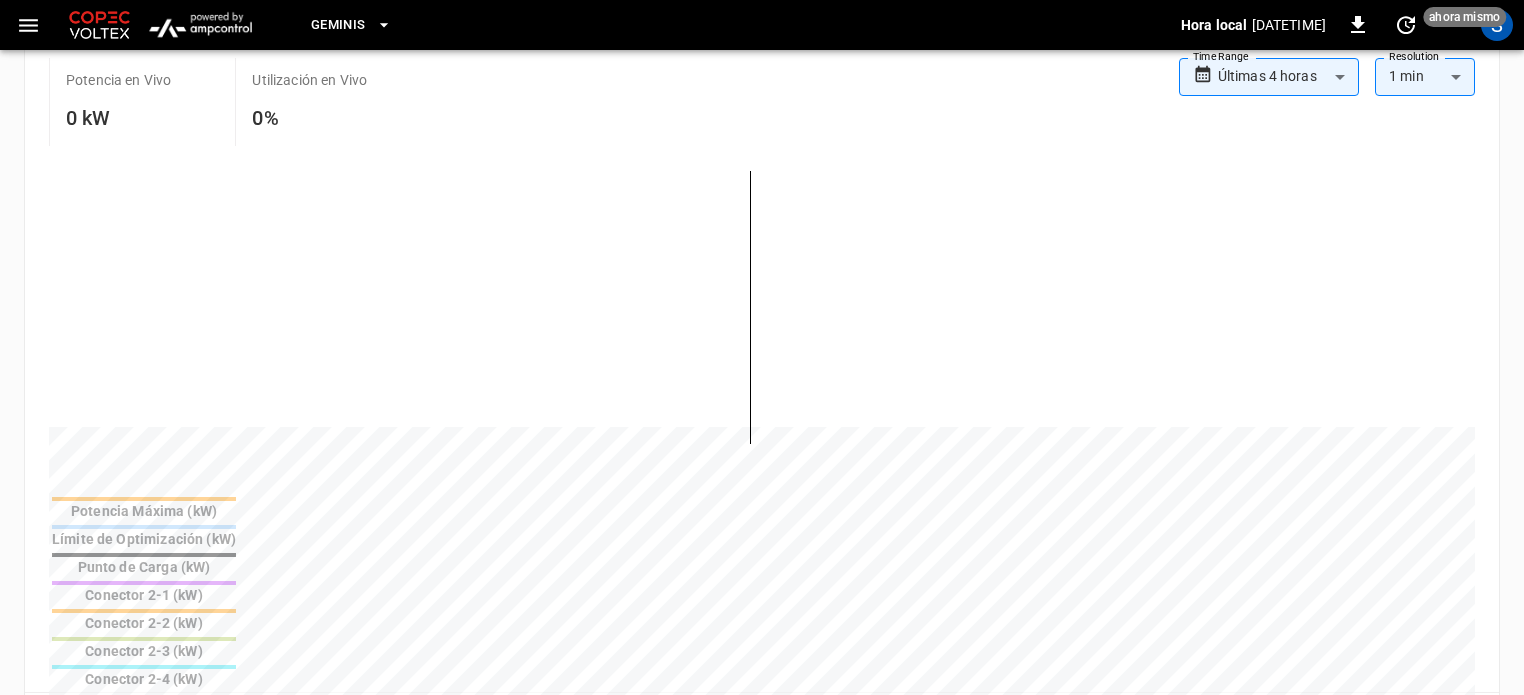 scroll, scrollTop: 0, scrollLeft: 0, axis: both 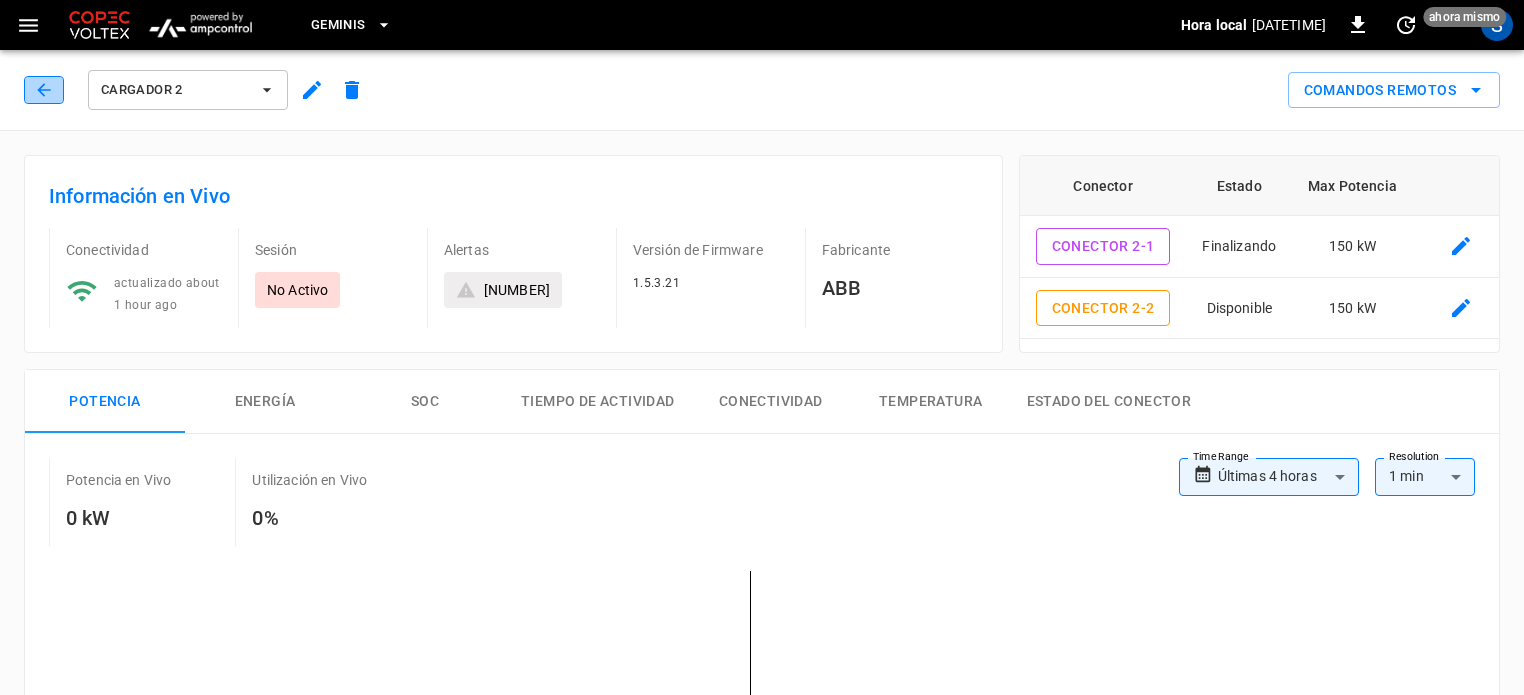 click at bounding box center [43, 89] 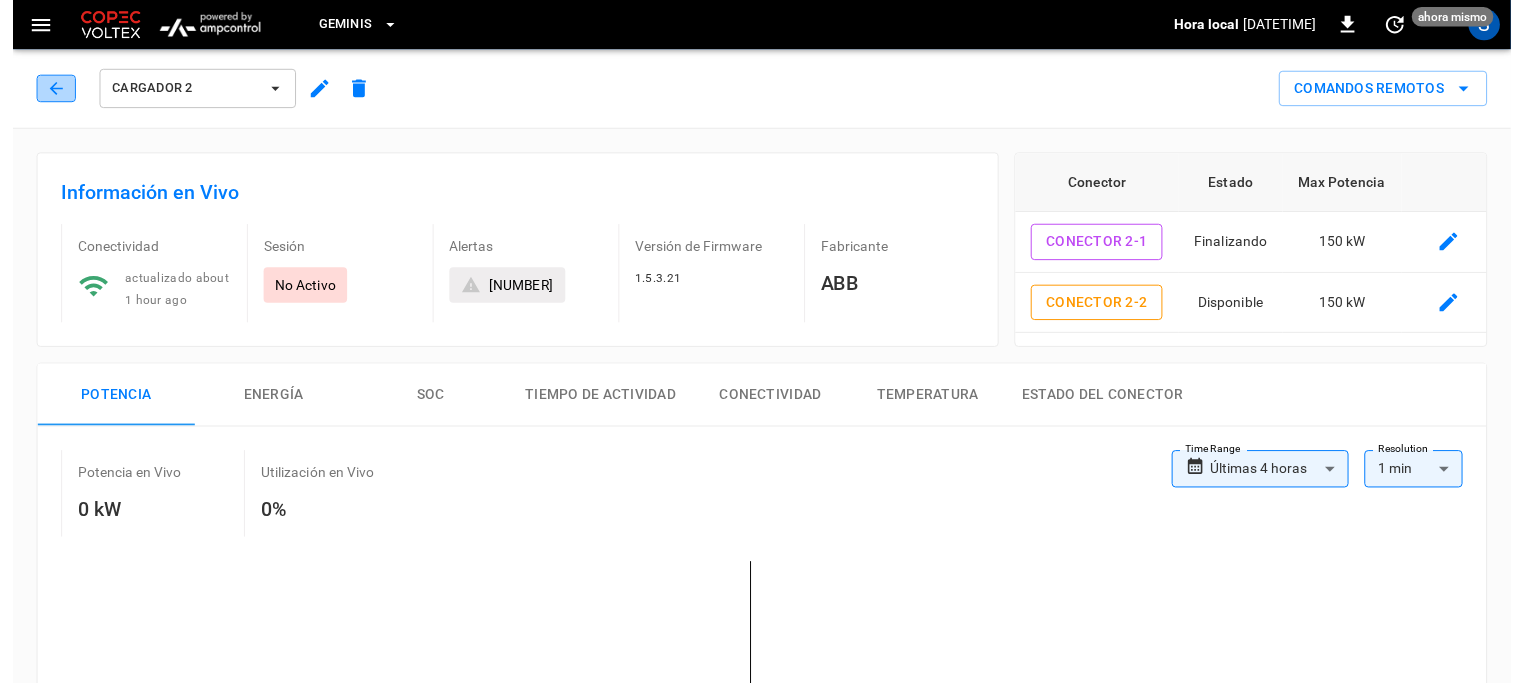 scroll, scrollTop: 200, scrollLeft: 0, axis: vertical 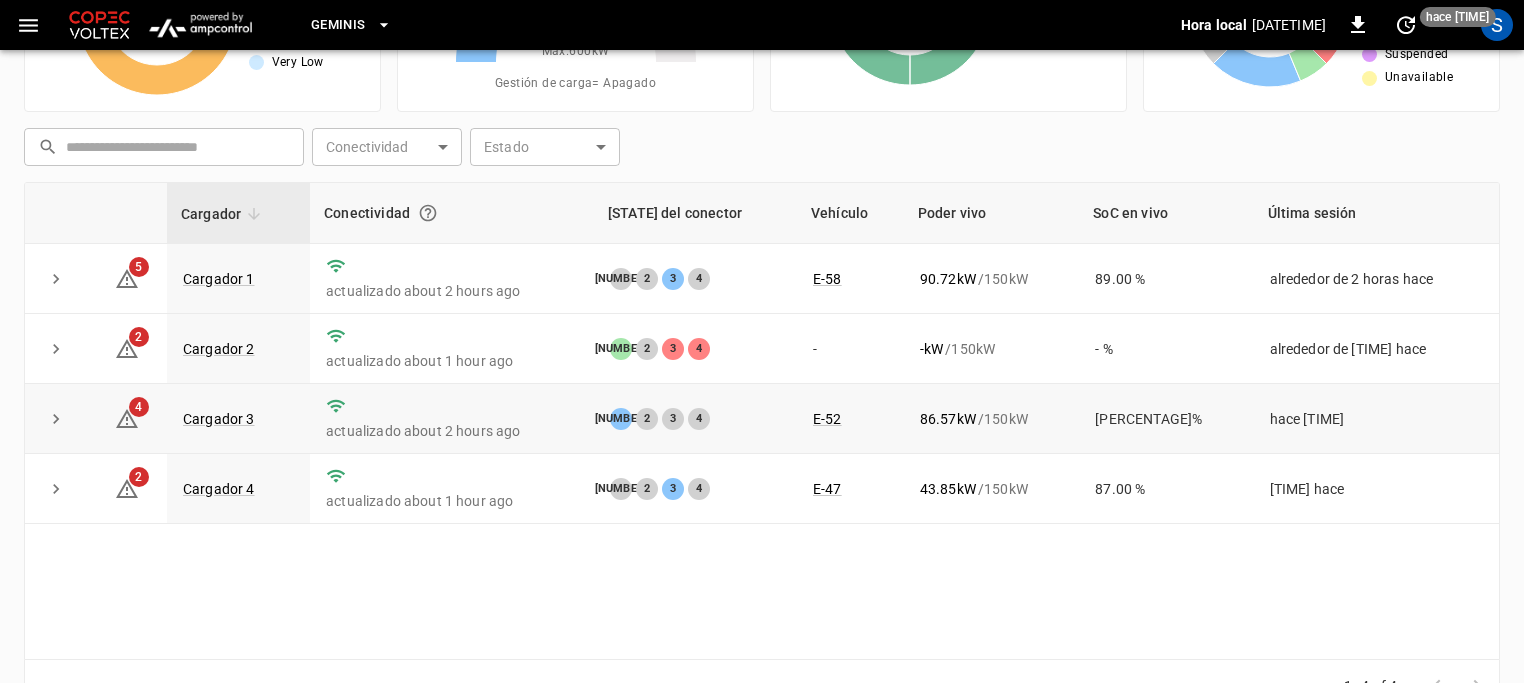 drag, startPoint x: 377, startPoint y: 371, endPoint x: 83, endPoint y: 468, distance: 309.58844 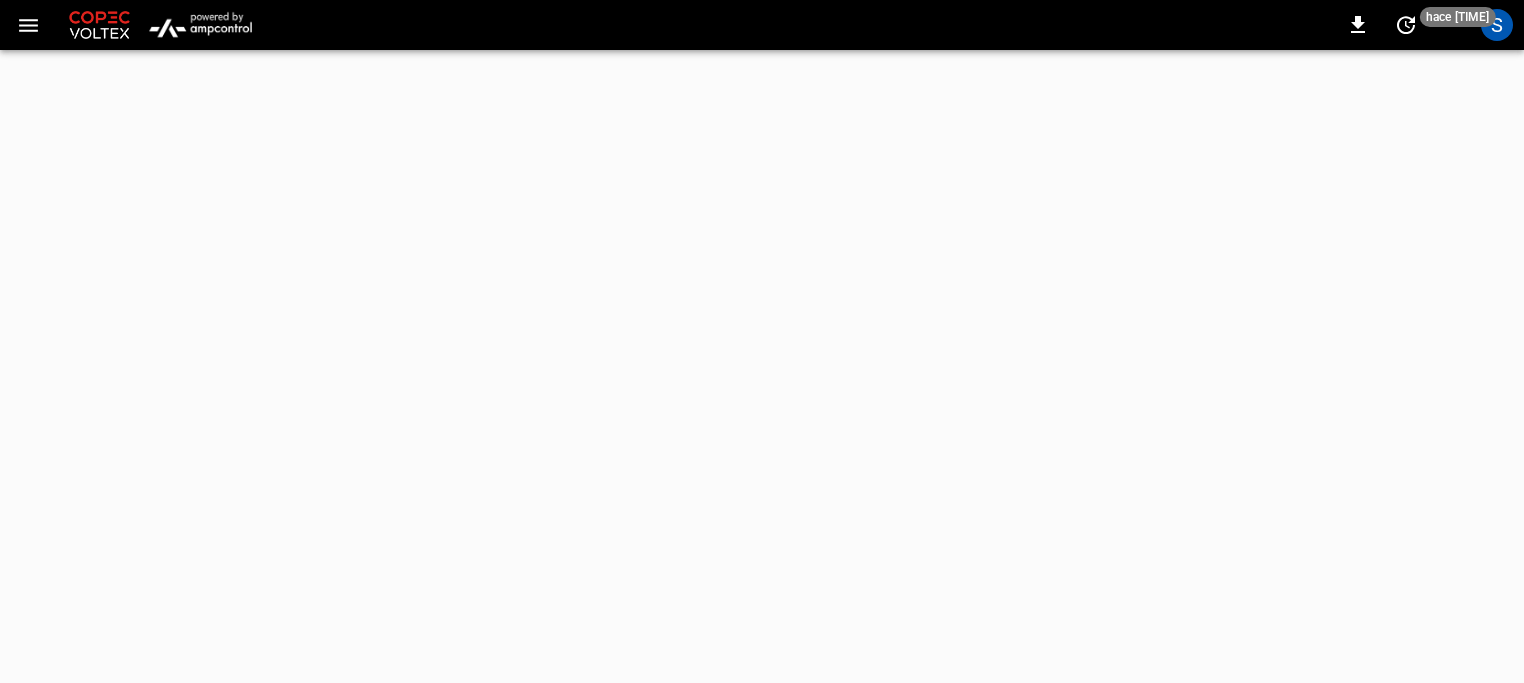 scroll, scrollTop: 0, scrollLeft: 0, axis: both 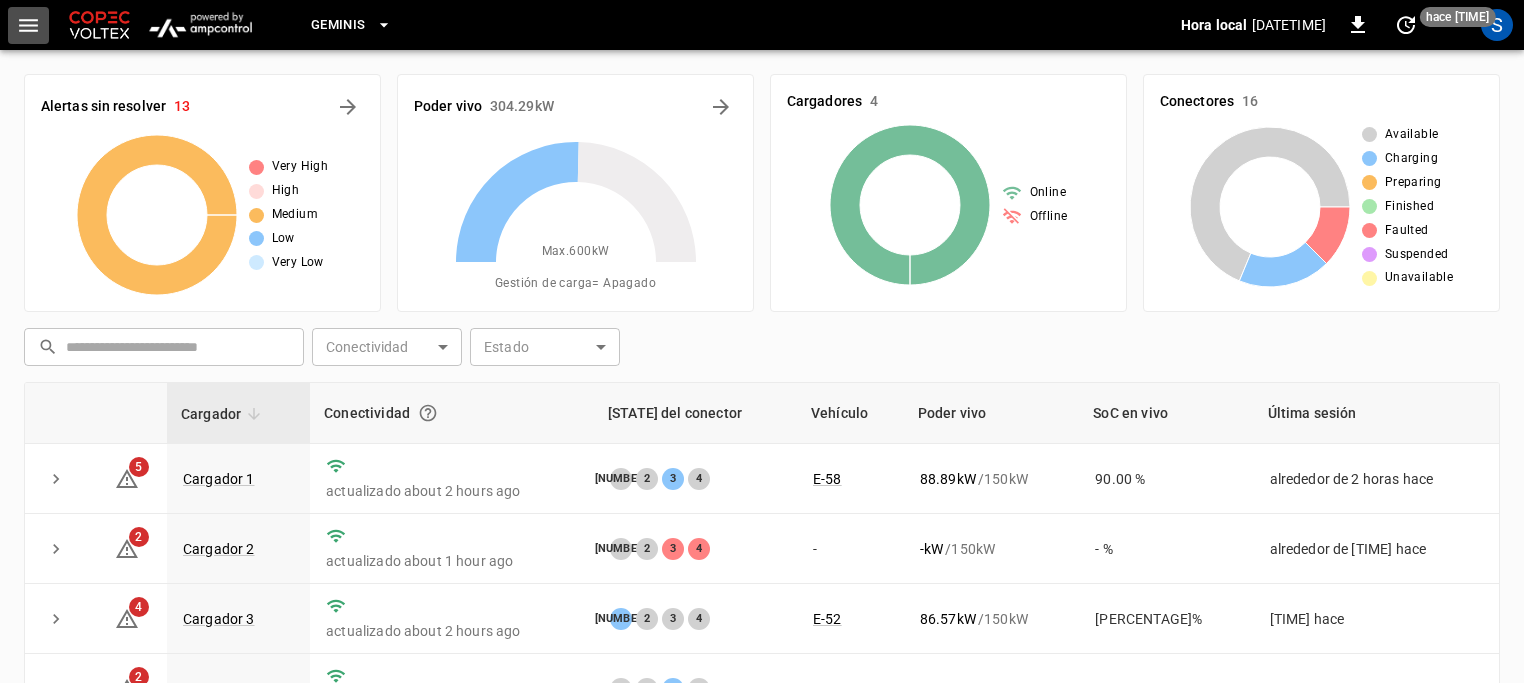 click at bounding box center [28, 25] 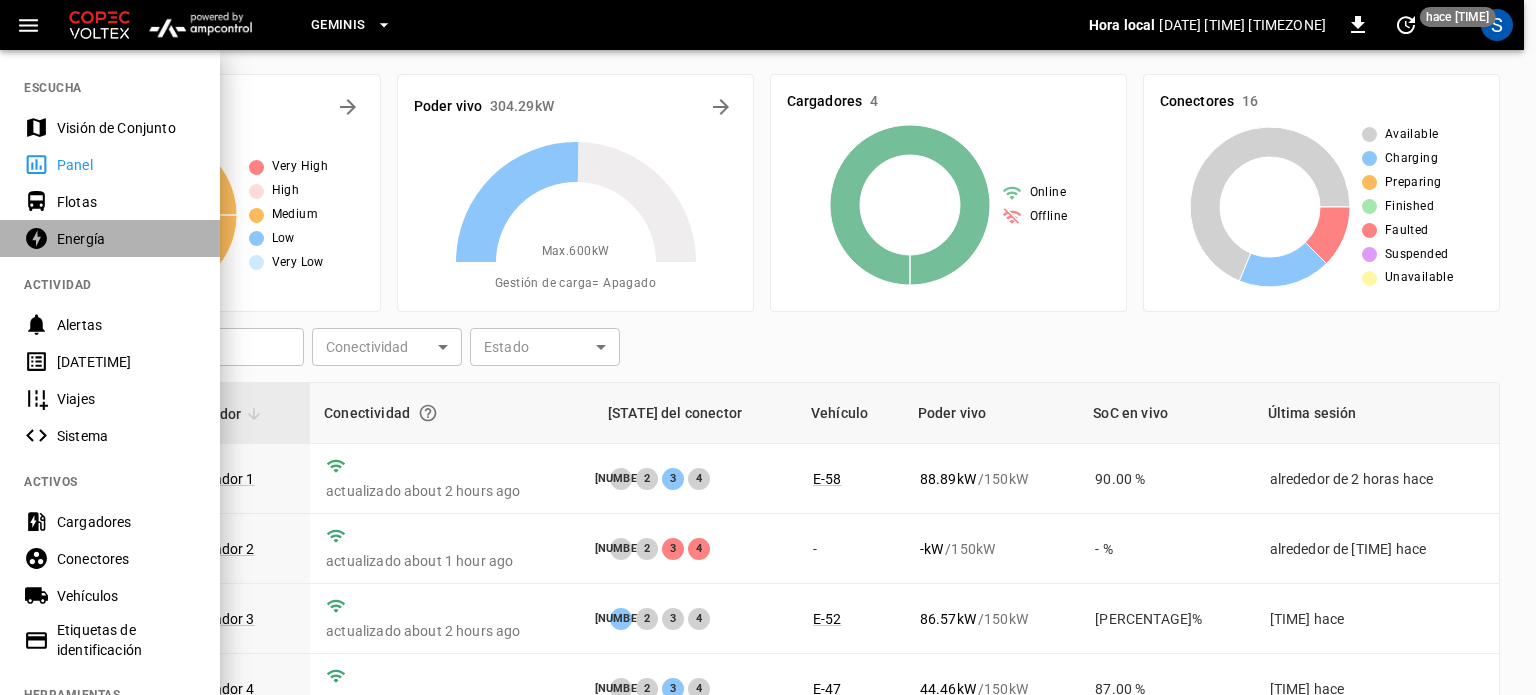click on "Energía" at bounding box center (126, 239) 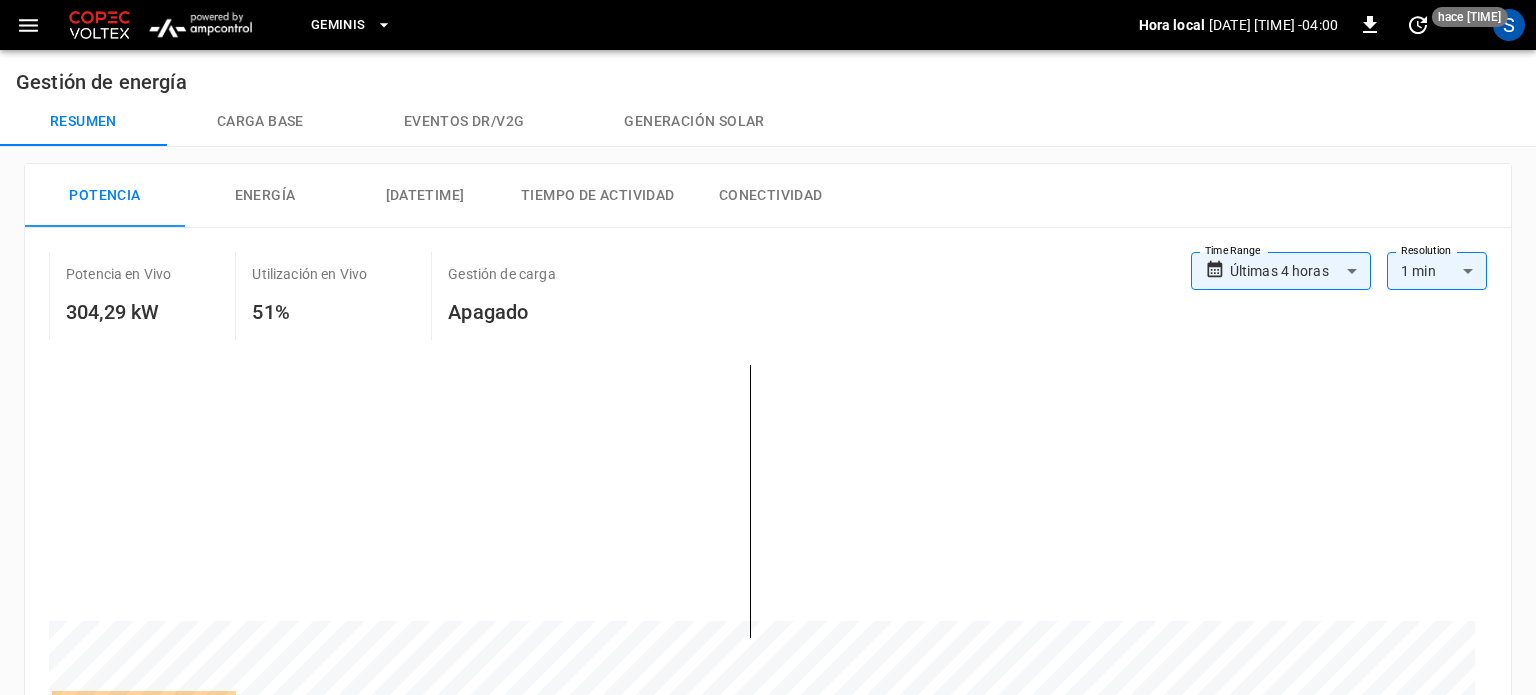 click on "Conectividad ​ Conectividad corriente ​ corriente División de poder ​ División de poder Permitir Todas las IdTags ​ Permitir Todas las IdTags Nombre Número de Serie ID OCPP Sesión Conectividad Potencia en Vivo Proveedor Corriente # Conectores División de poder Max Potencia Permitir Todas las Etiquetas de Id Versión de Firmware Seguridad de la conexión ID Acción Cargador 1 HVC150-IT1-0321-104 MI_GE_01 Activo alrededor de 2 horas 88.89 kW ABB DC 4 Sí 150  kW   Verdadero 1.5.3.21" at bounding box center [768, 755] 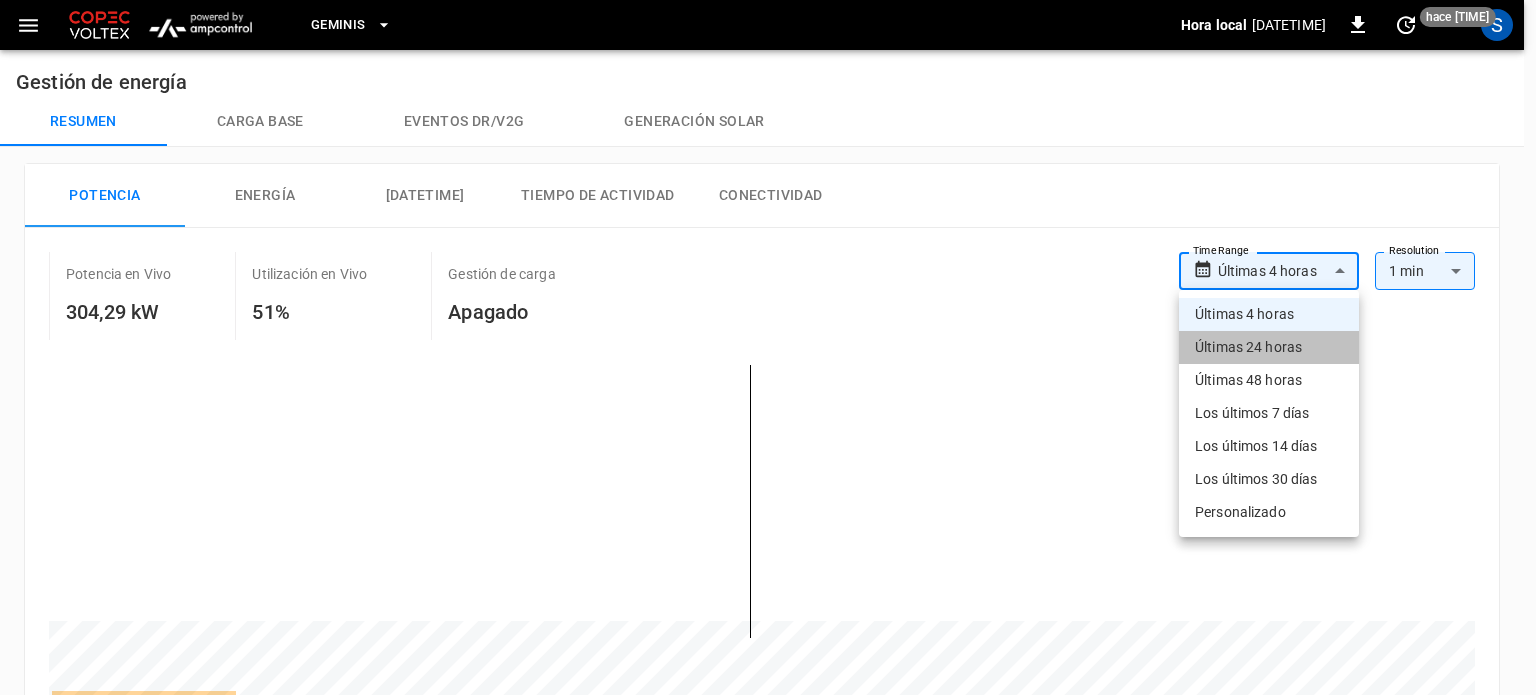 click on "Últimas 24 horas" at bounding box center [1269, 347] 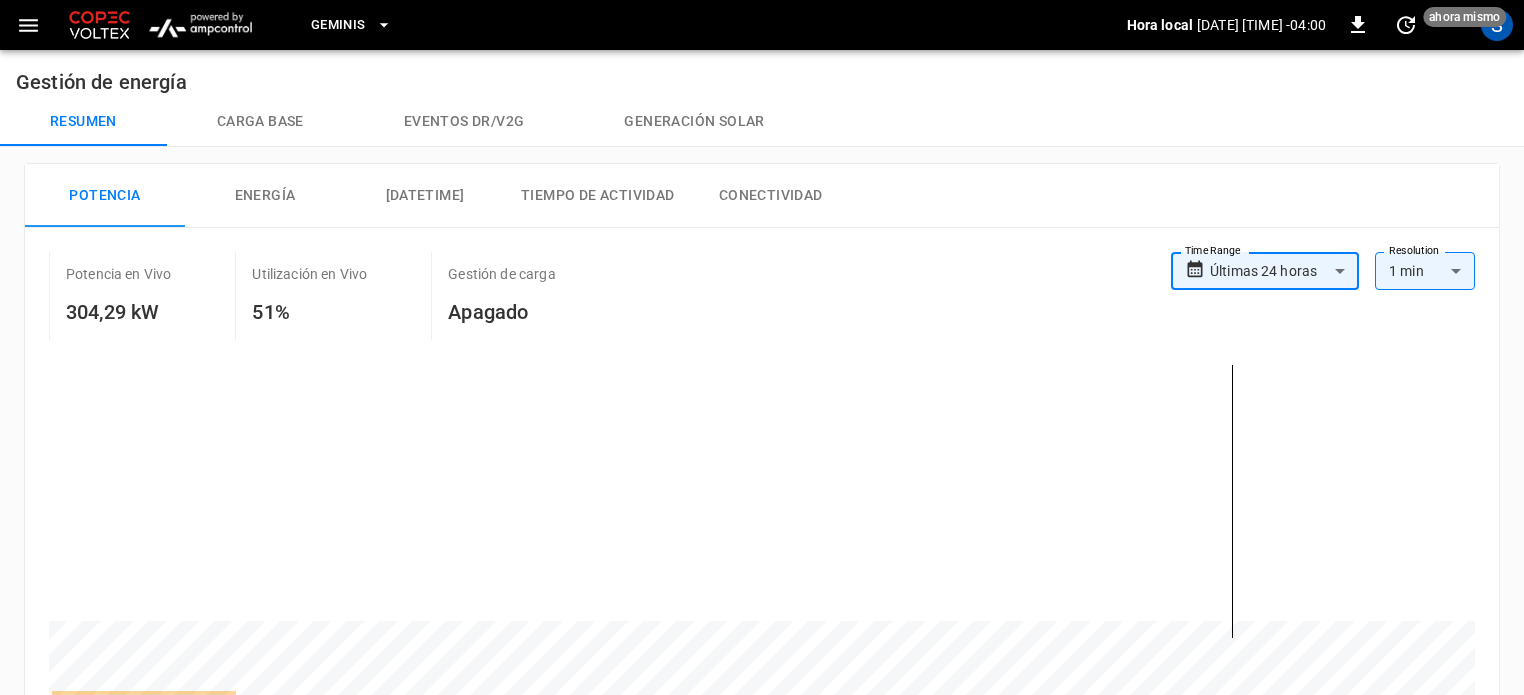 click on "[DATE] [TIME]" at bounding box center (762, 755) 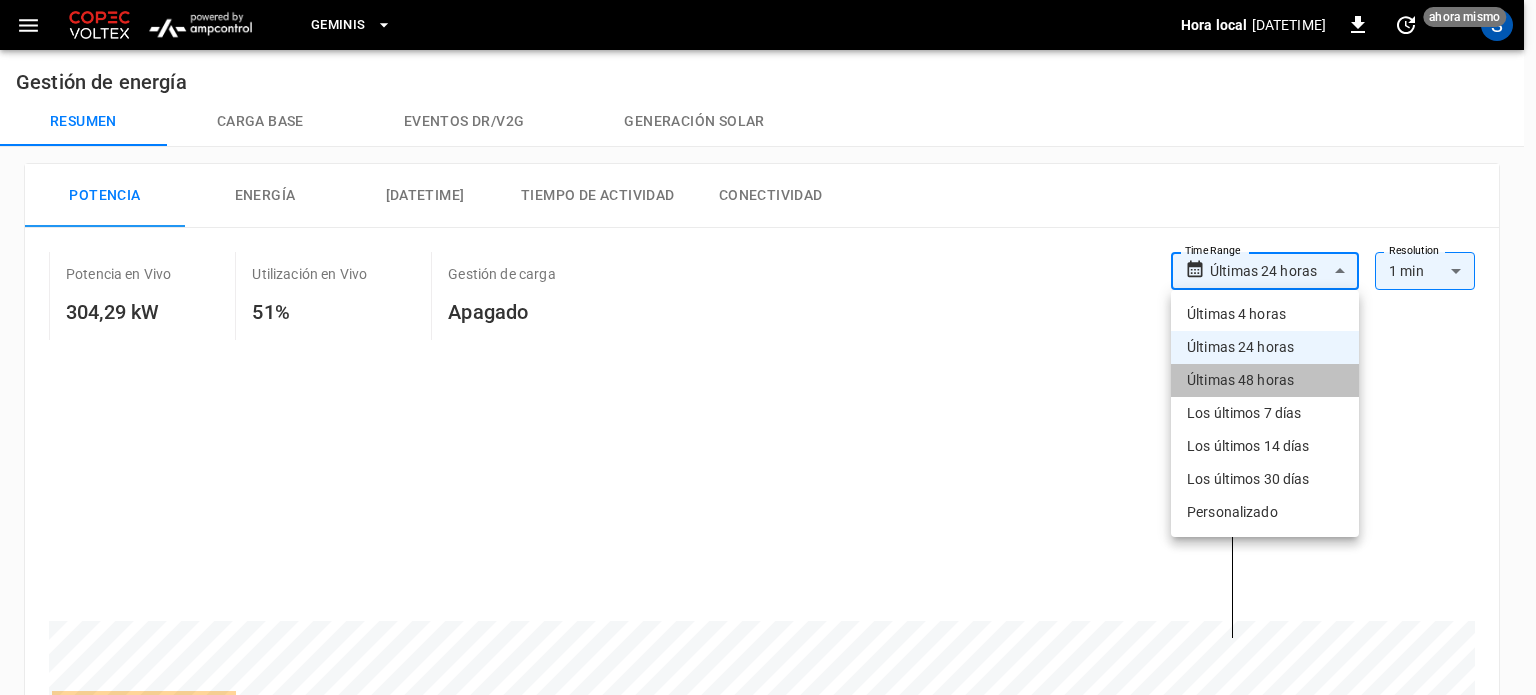 click on "Últimas 48 horas" at bounding box center (1265, 380) 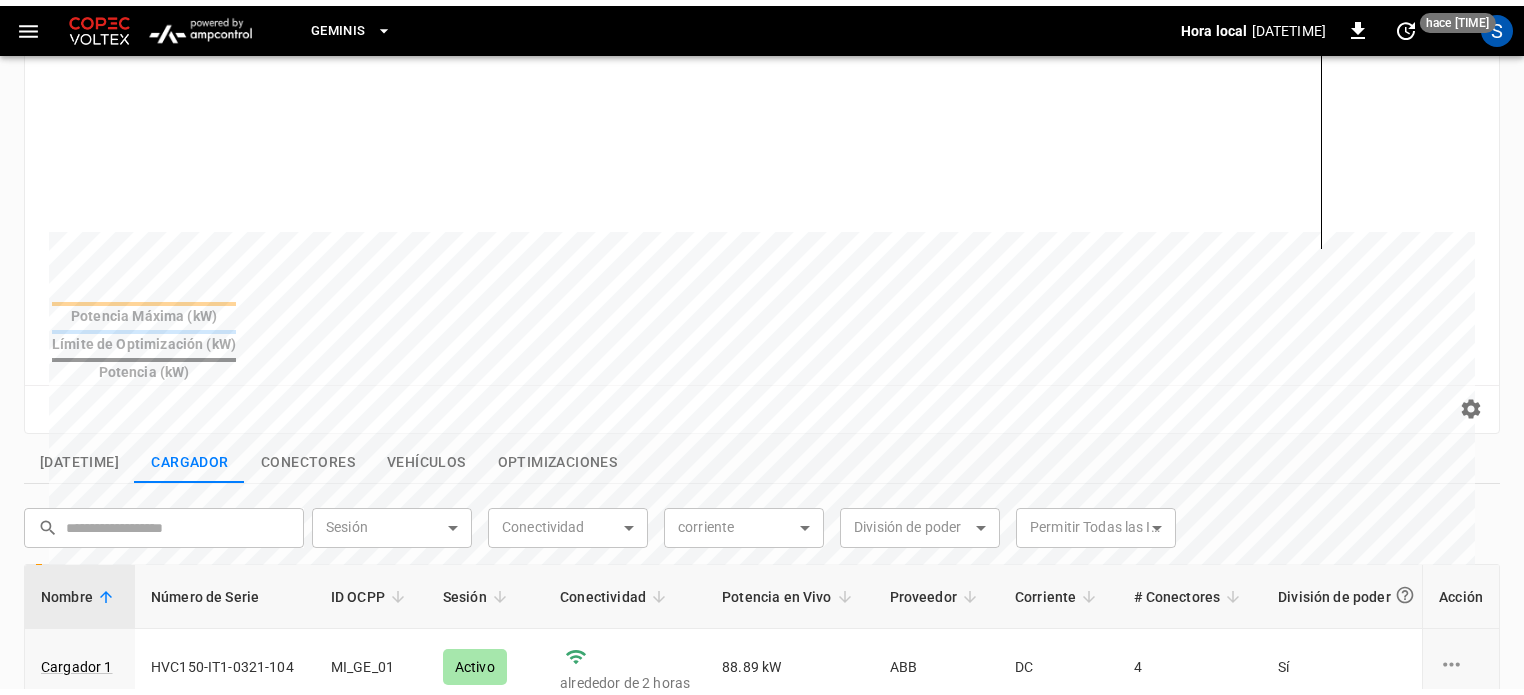 scroll, scrollTop: 385, scrollLeft: 0, axis: vertical 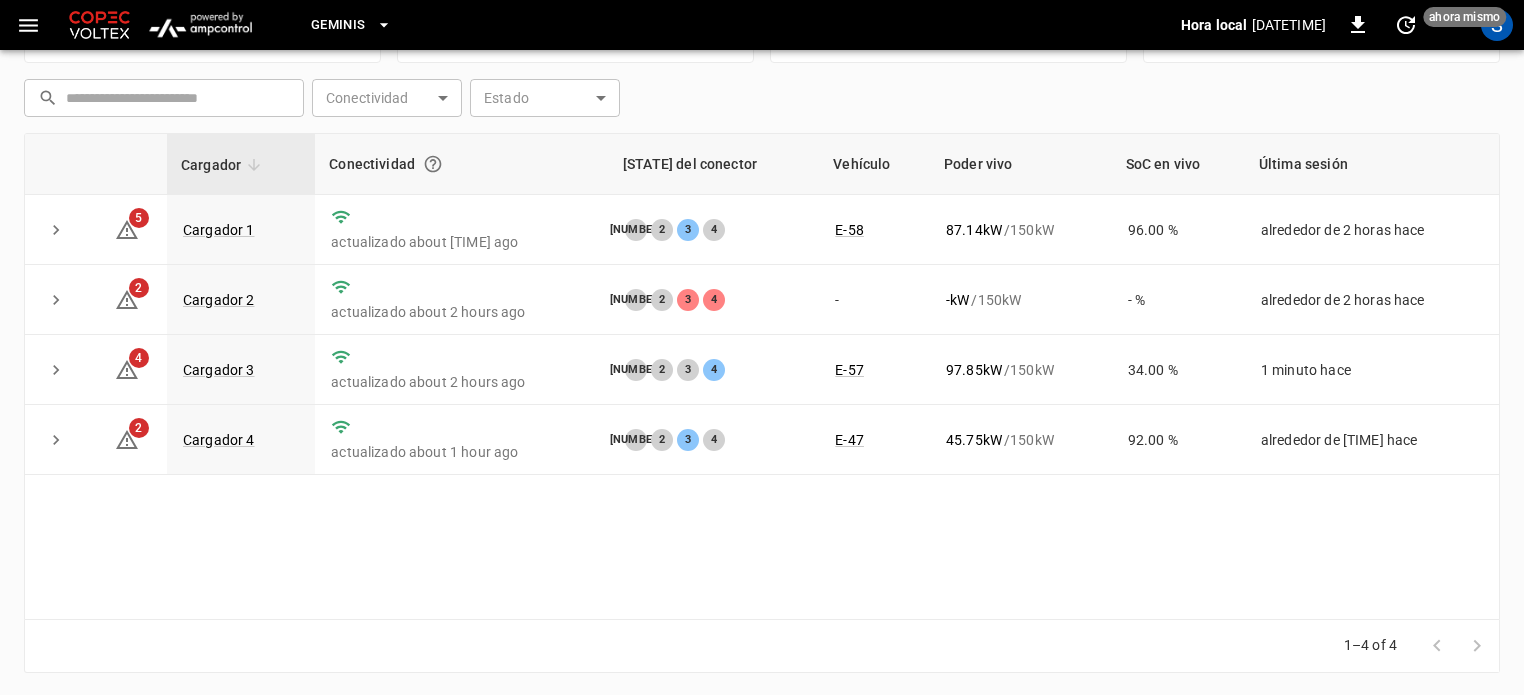 click on "Cargador Conectividad Estado del conector Vehículo Poder vivo SoC en vivo Última sesión 5 Cargador 1 actualizado about 3 hours ago 1 2 3 4 E-58 87.14  kW /  150  kW 96.00 % alrededor de 2 horas hace 2 Cargador 2 actualizado about 2 hours ago 1 2 3 4 - -  kW /  150  kW - % alrededor de 2 horas hace 4 Cargador 3 actualizado about 2 hours ago 1 2 3 4 E-57 97.85  kW /  150  kW 34.00 % 1 minuto hace 2 Cargador 4 actualizado about 1 hour ago 1 2 3 4 E-47 45.75  kW /  150  kW 92.00 % alrededor de 1 hora hace" at bounding box center [762, 376] 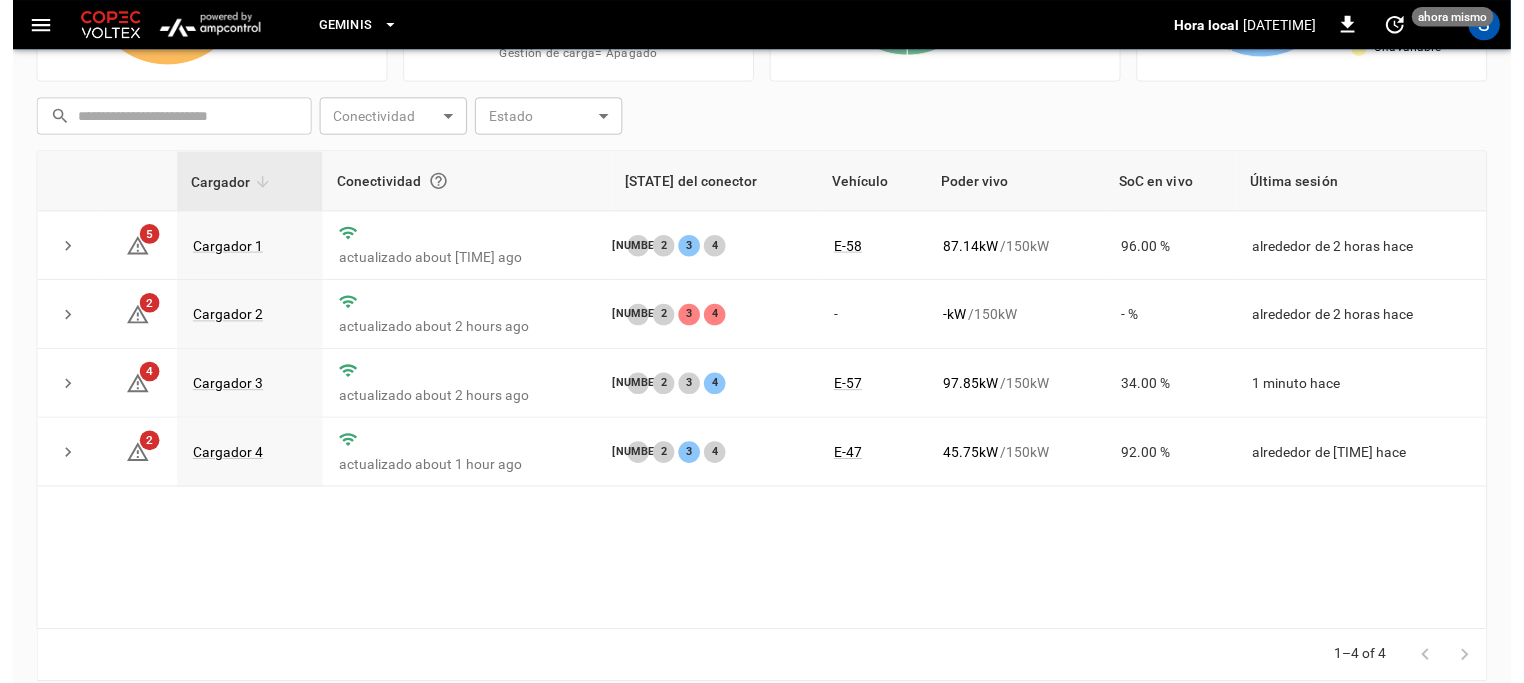 scroll, scrollTop: 249, scrollLeft: 0, axis: vertical 